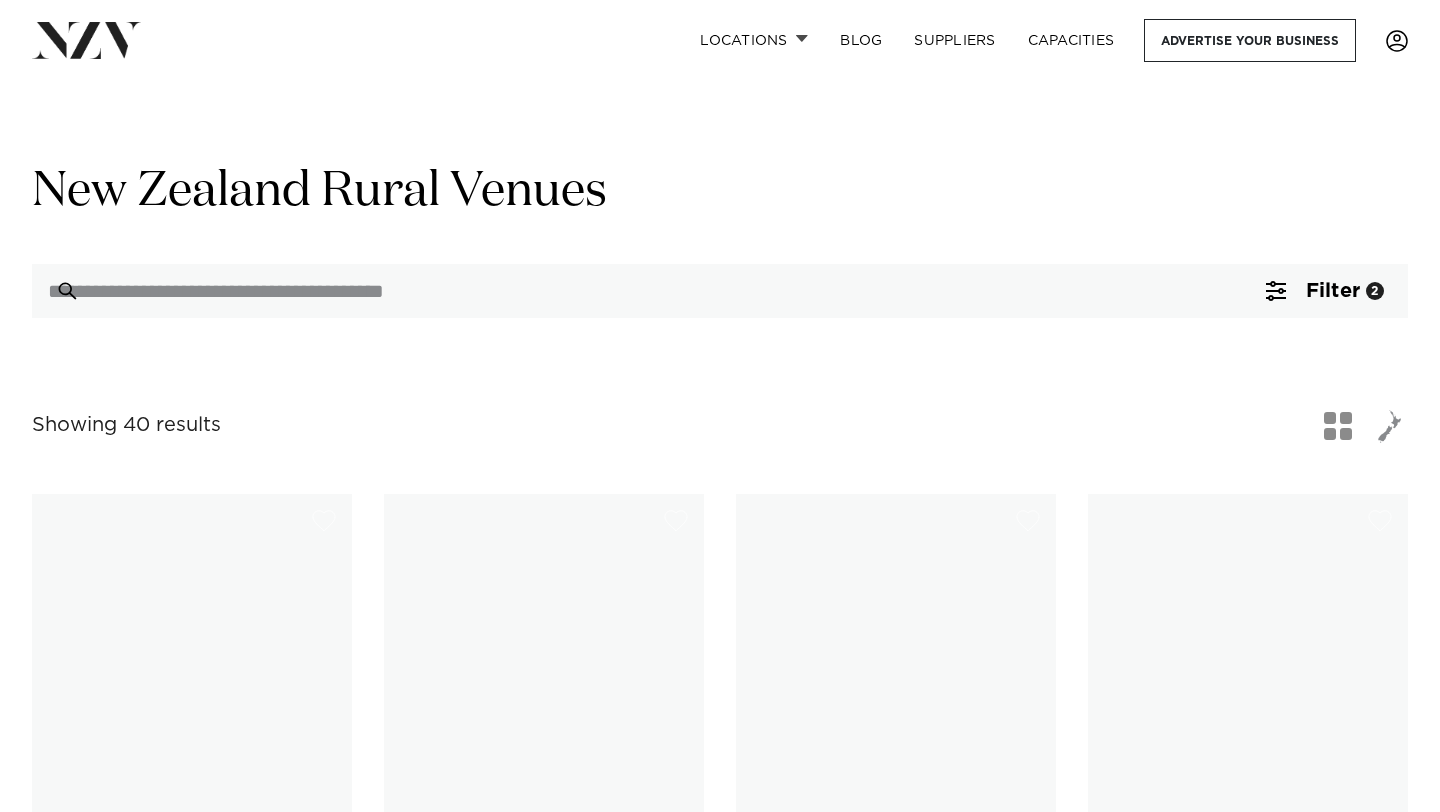 scroll, scrollTop: 0, scrollLeft: 0, axis: both 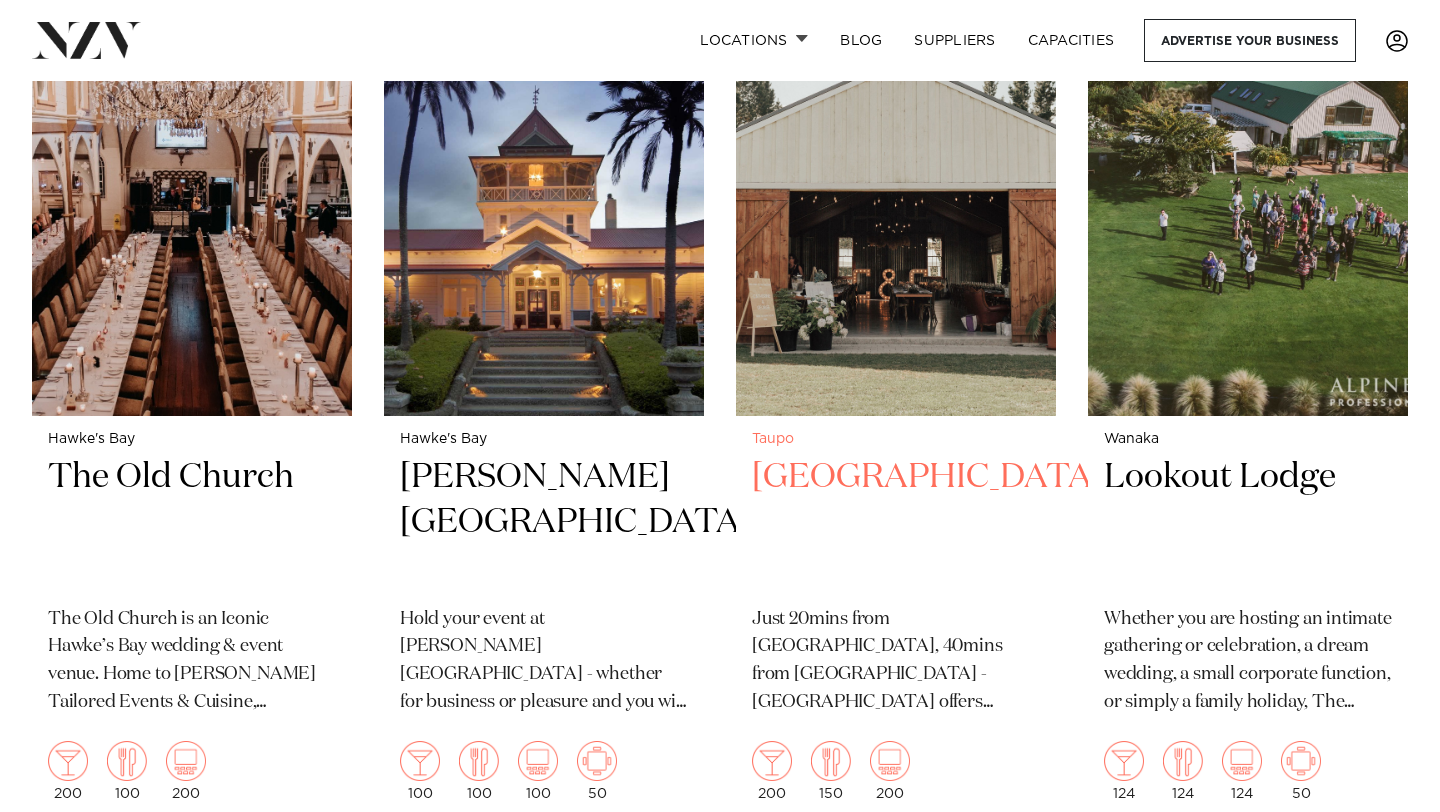 click at bounding box center [896, 201] 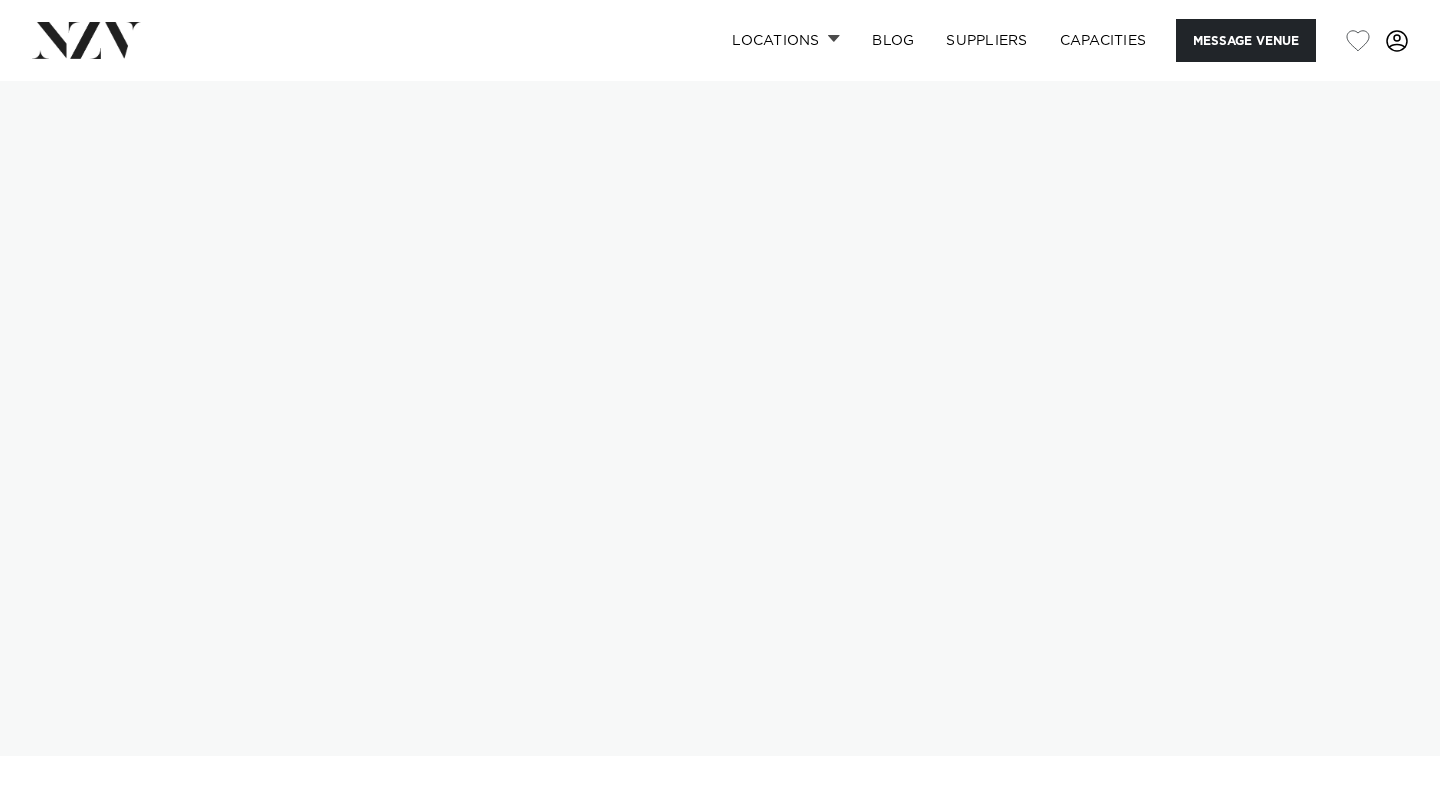scroll, scrollTop: 0, scrollLeft: 0, axis: both 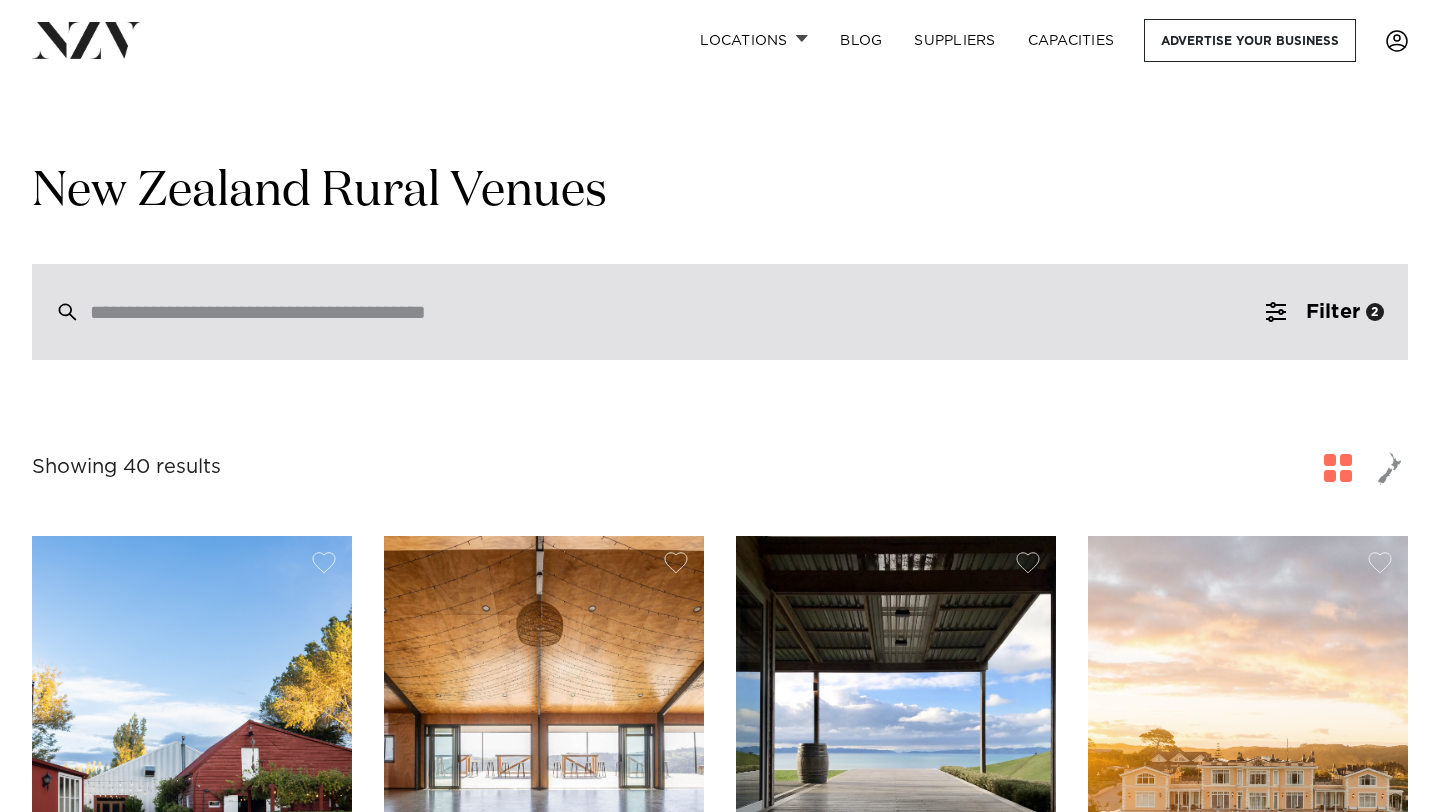 click at bounding box center [720, 312] 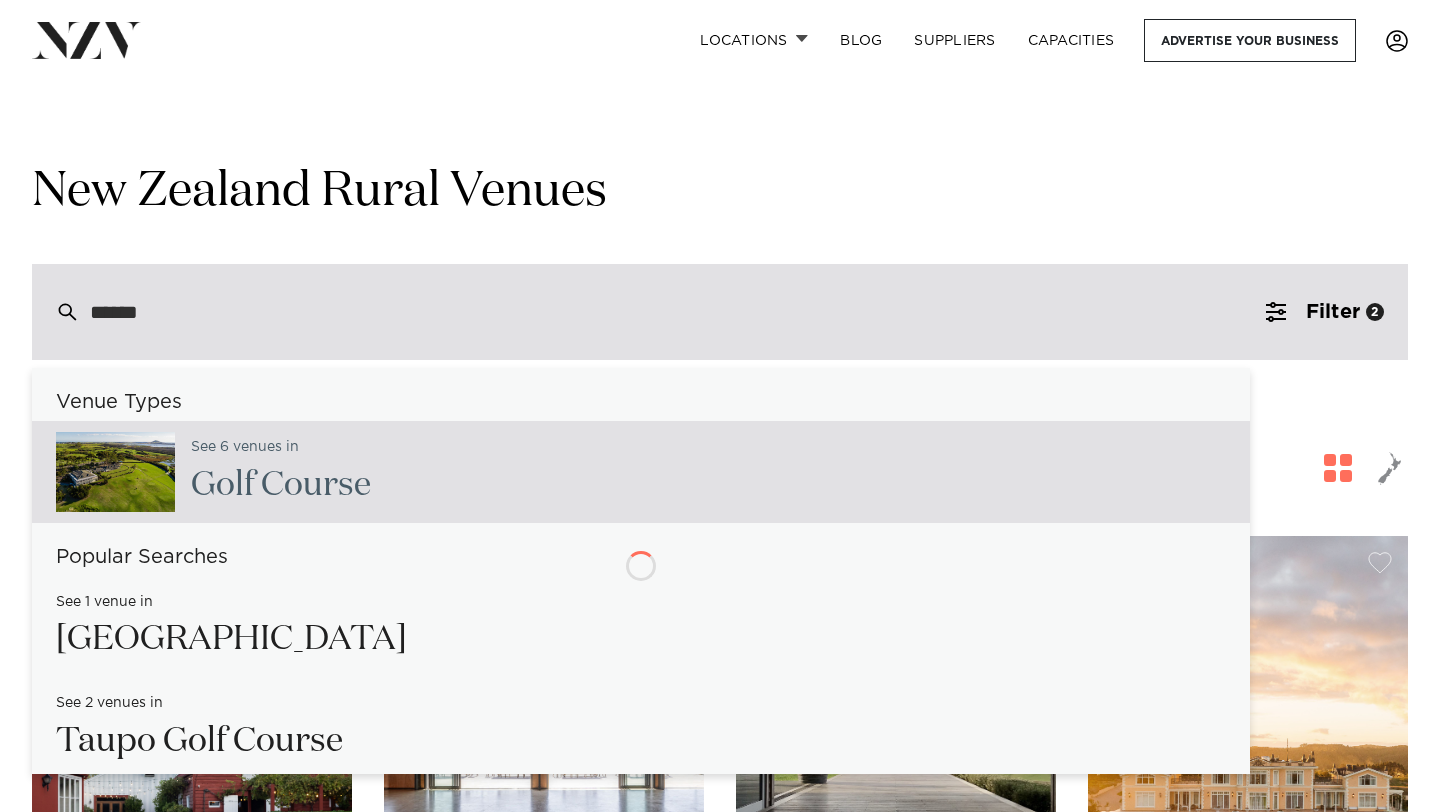 type on "*******" 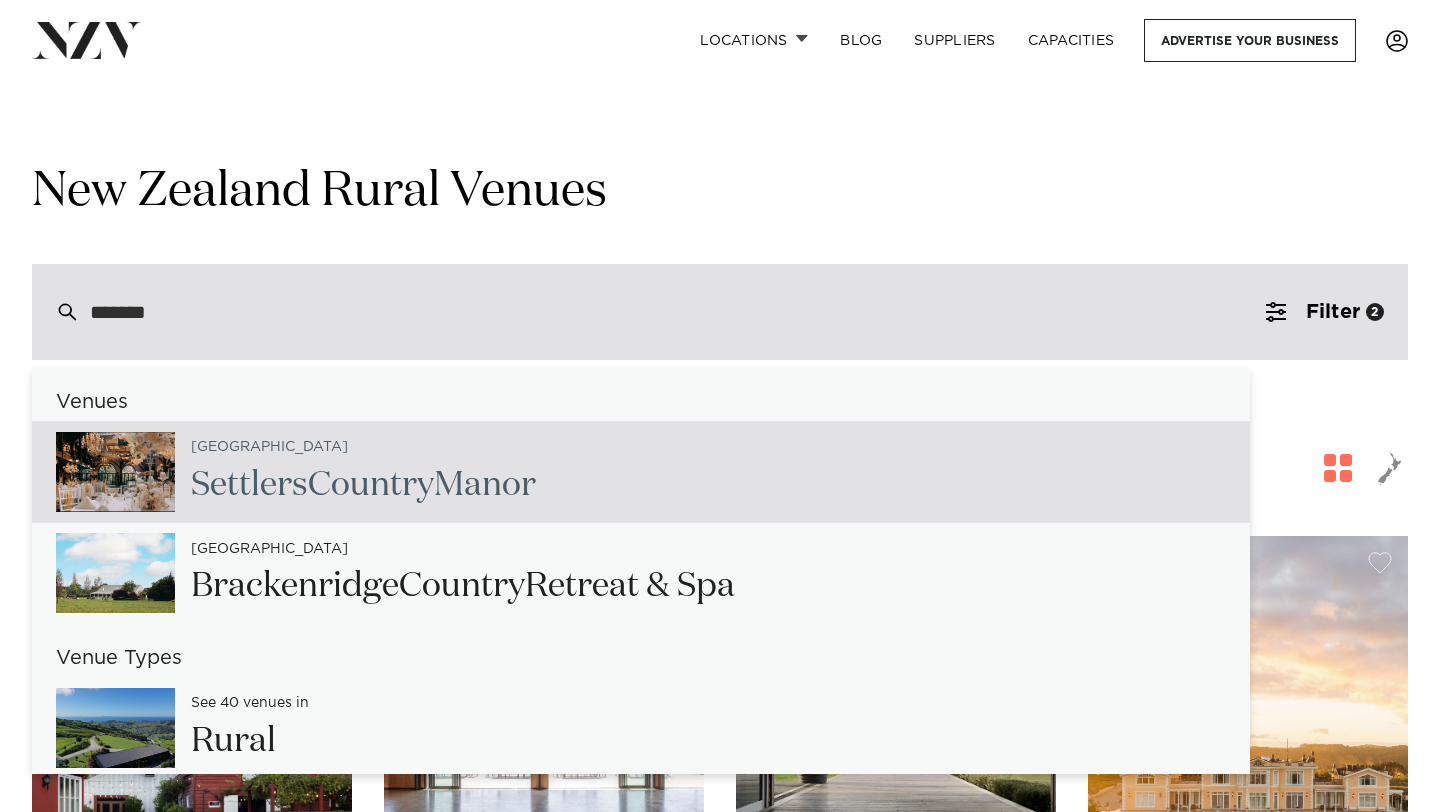 type on "**********" 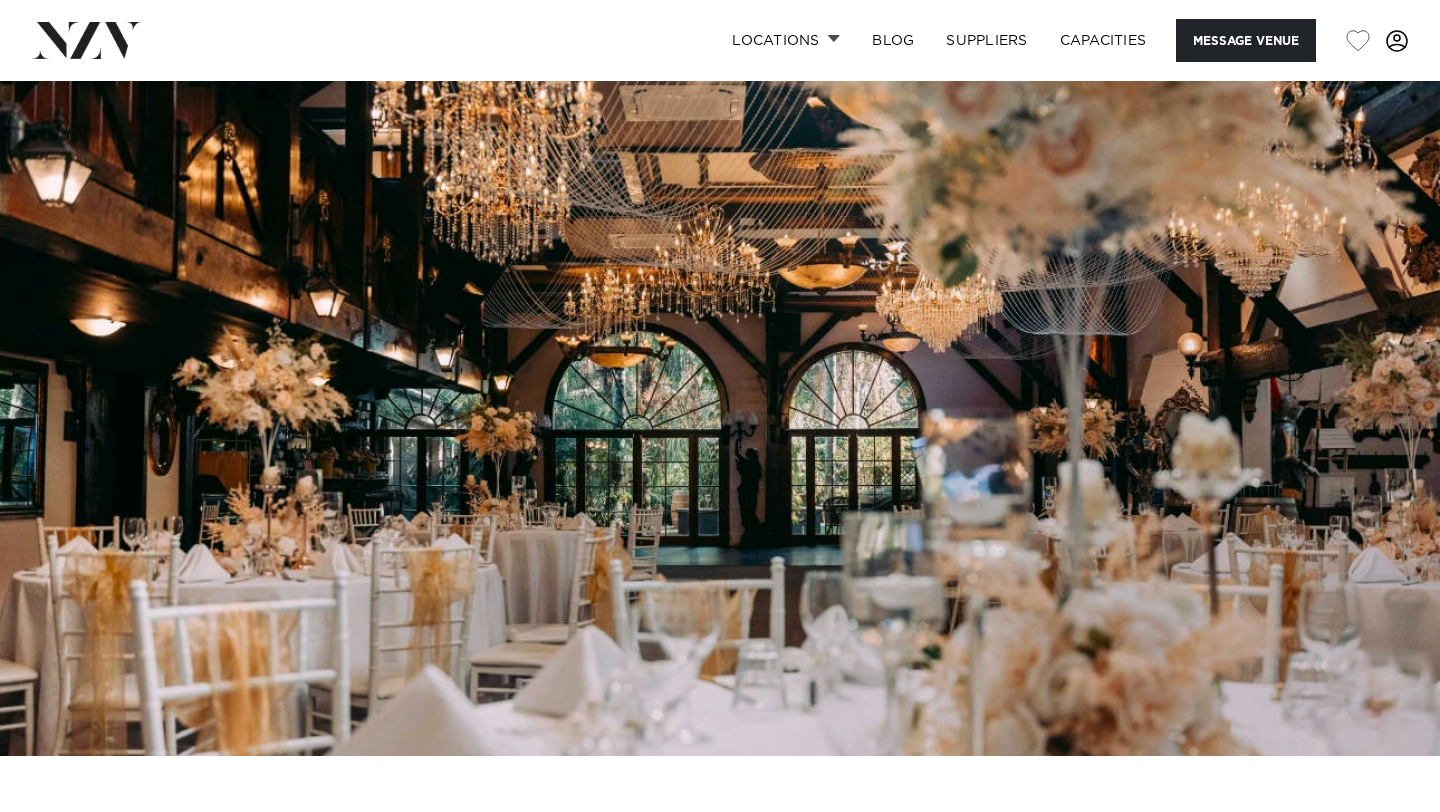 scroll, scrollTop: 0, scrollLeft: 0, axis: both 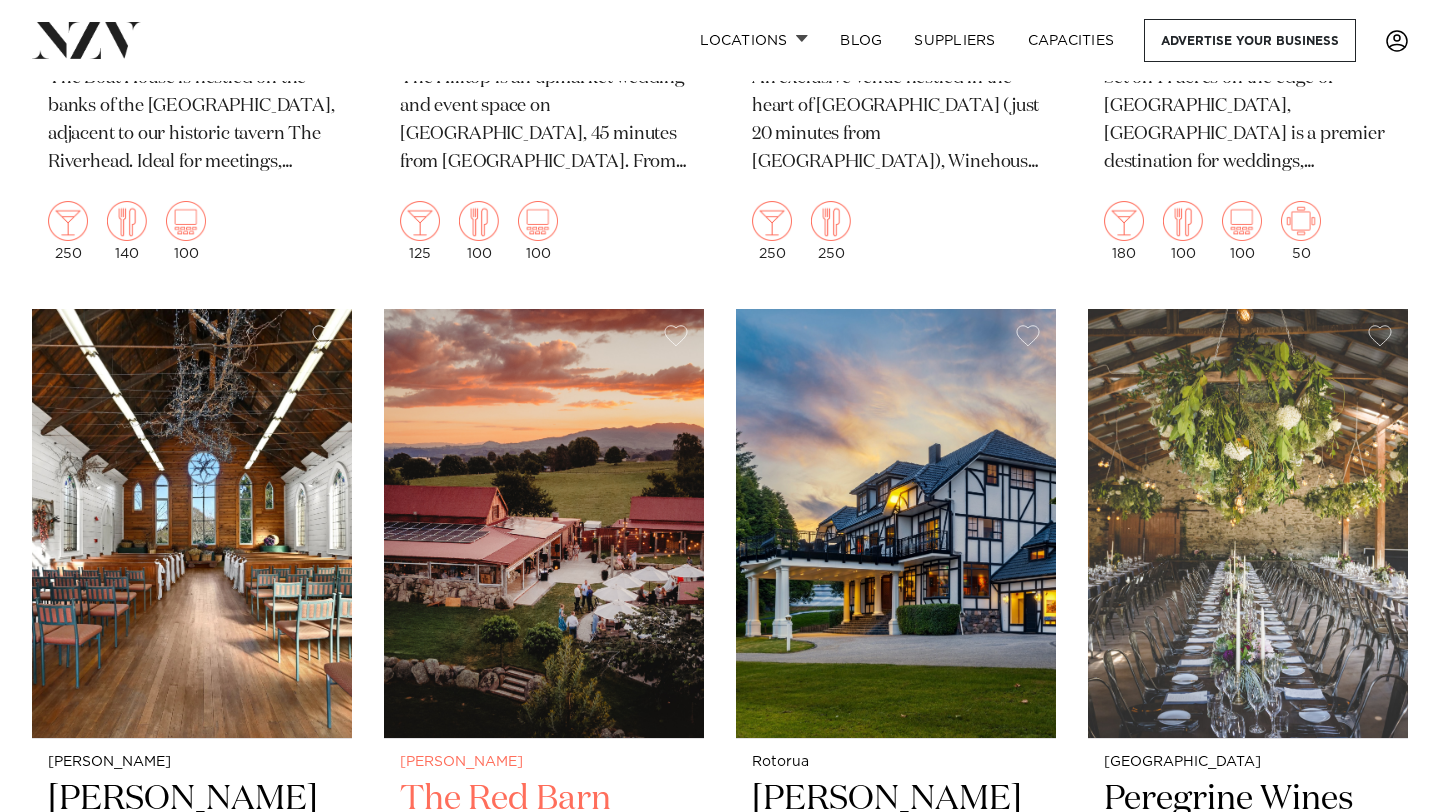 click at bounding box center (544, 523) 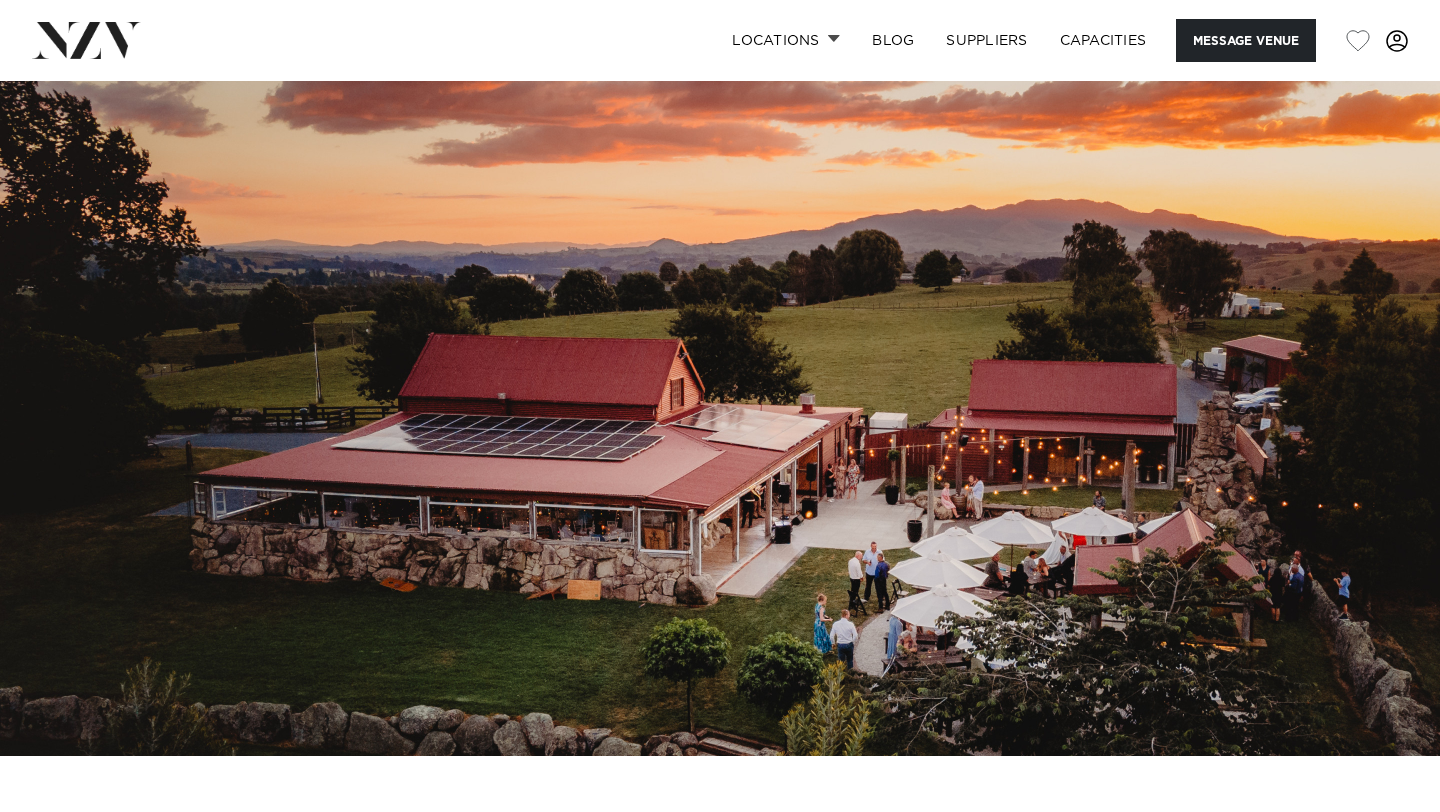 scroll, scrollTop: 0, scrollLeft: 0, axis: both 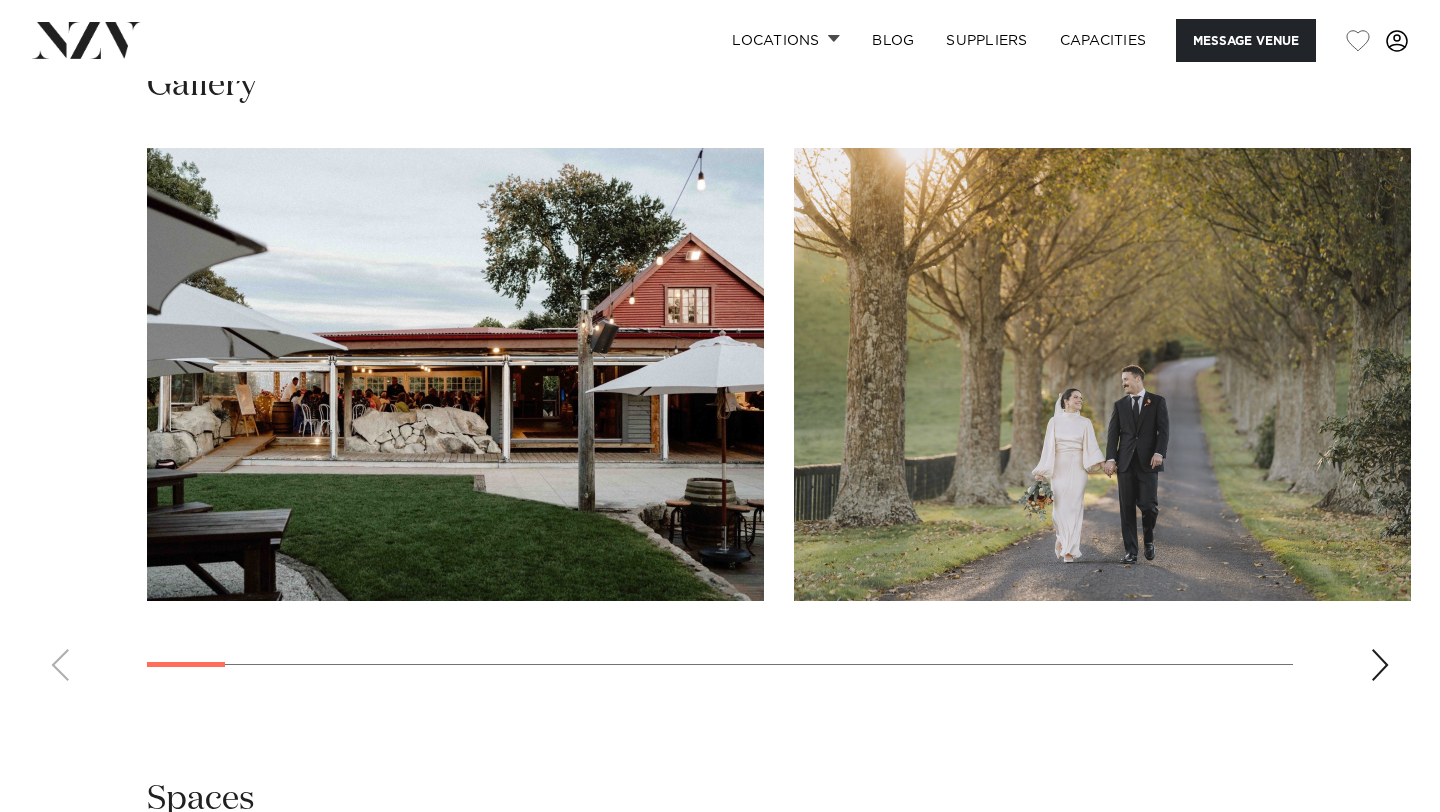 click at bounding box center [720, 422] 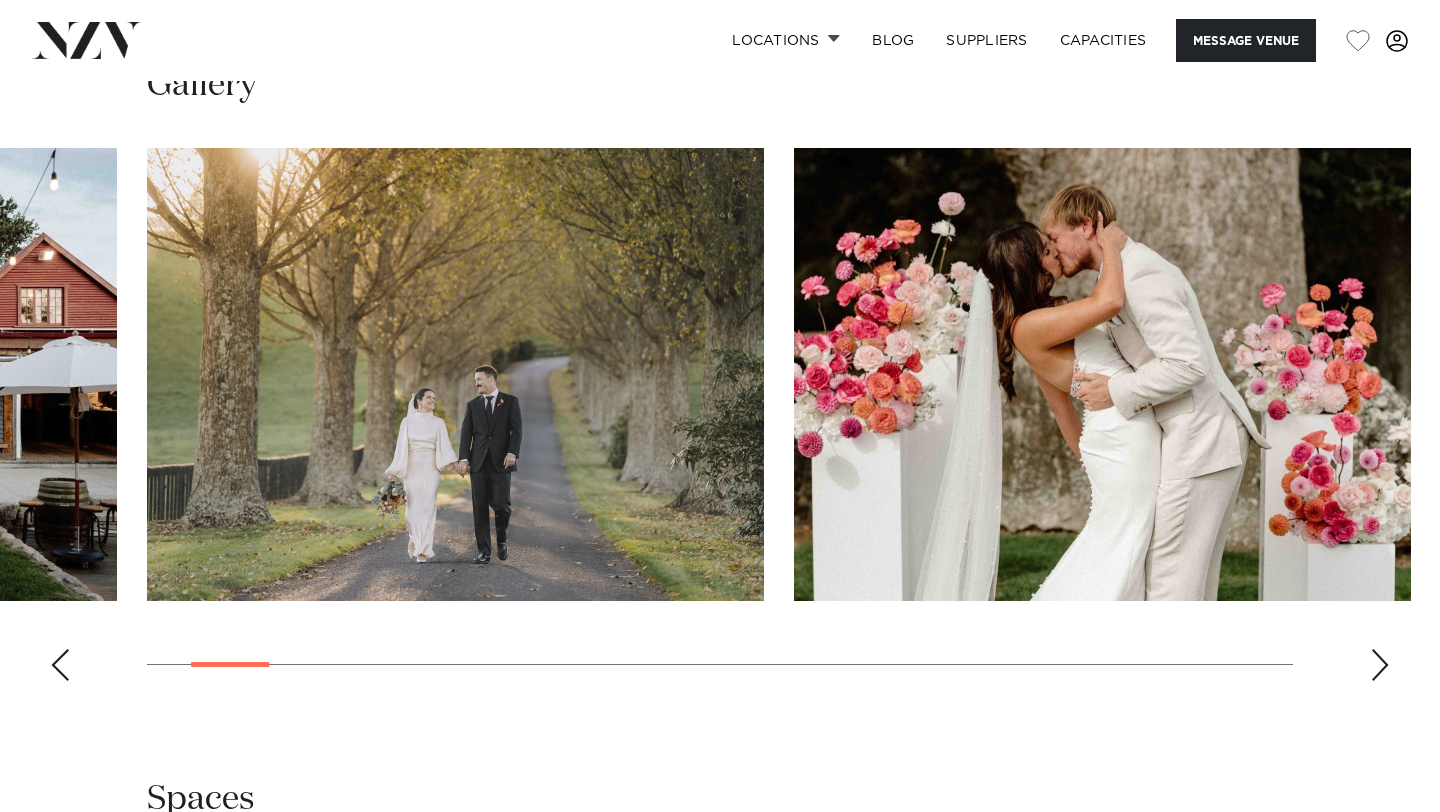 click at bounding box center [1380, 665] 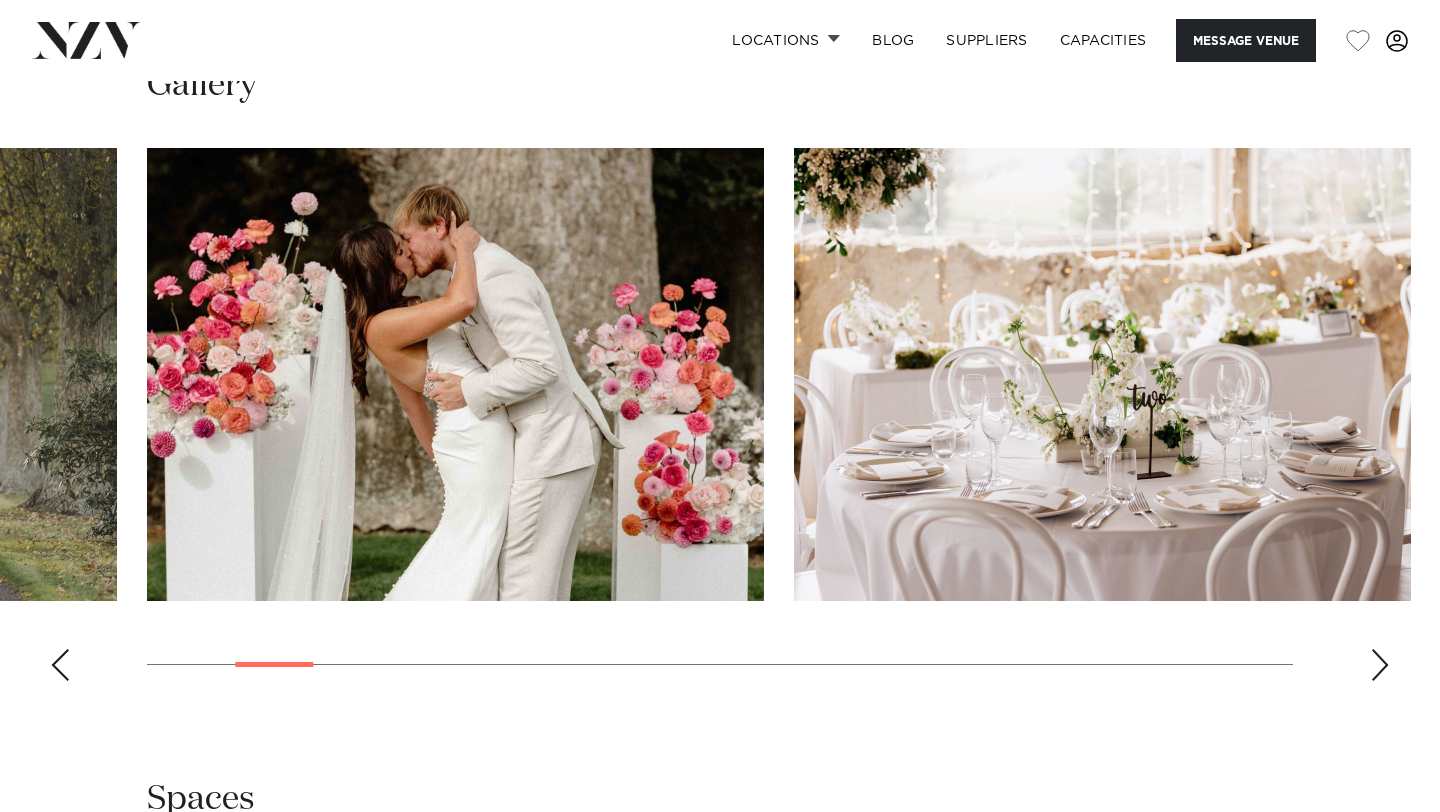 click at bounding box center [1380, 665] 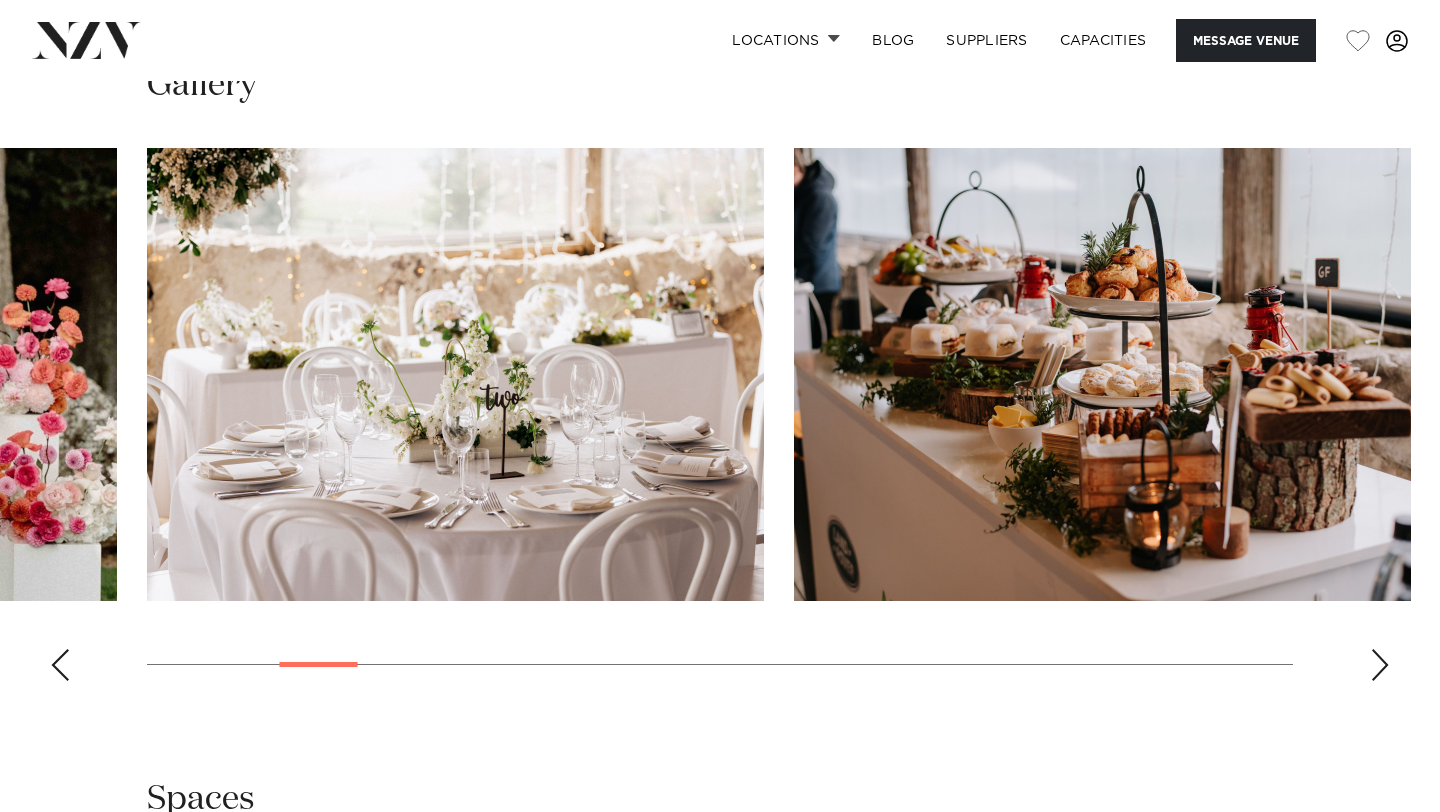 click at bounding box center (1380, 665) 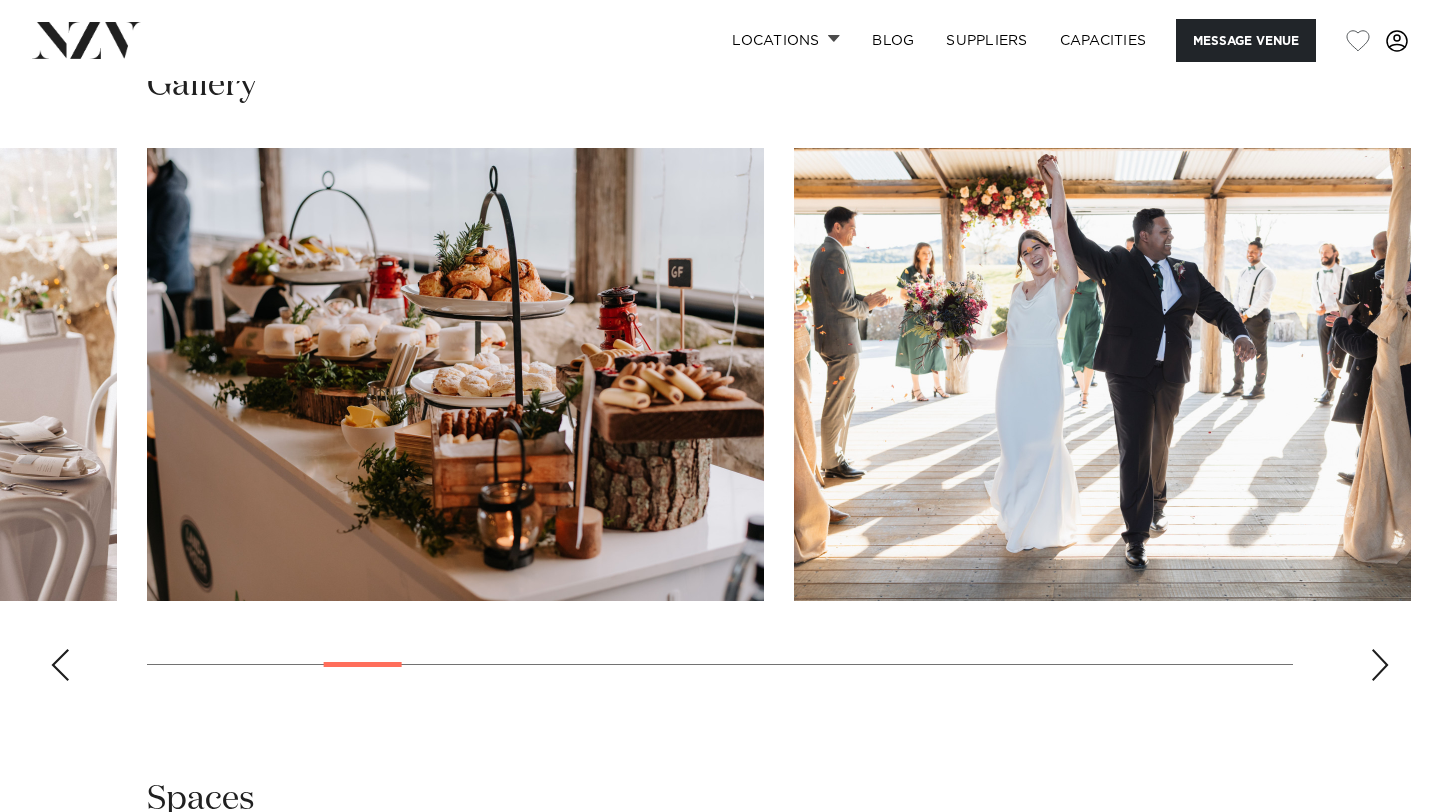 click at bounding box center [1380, 665] 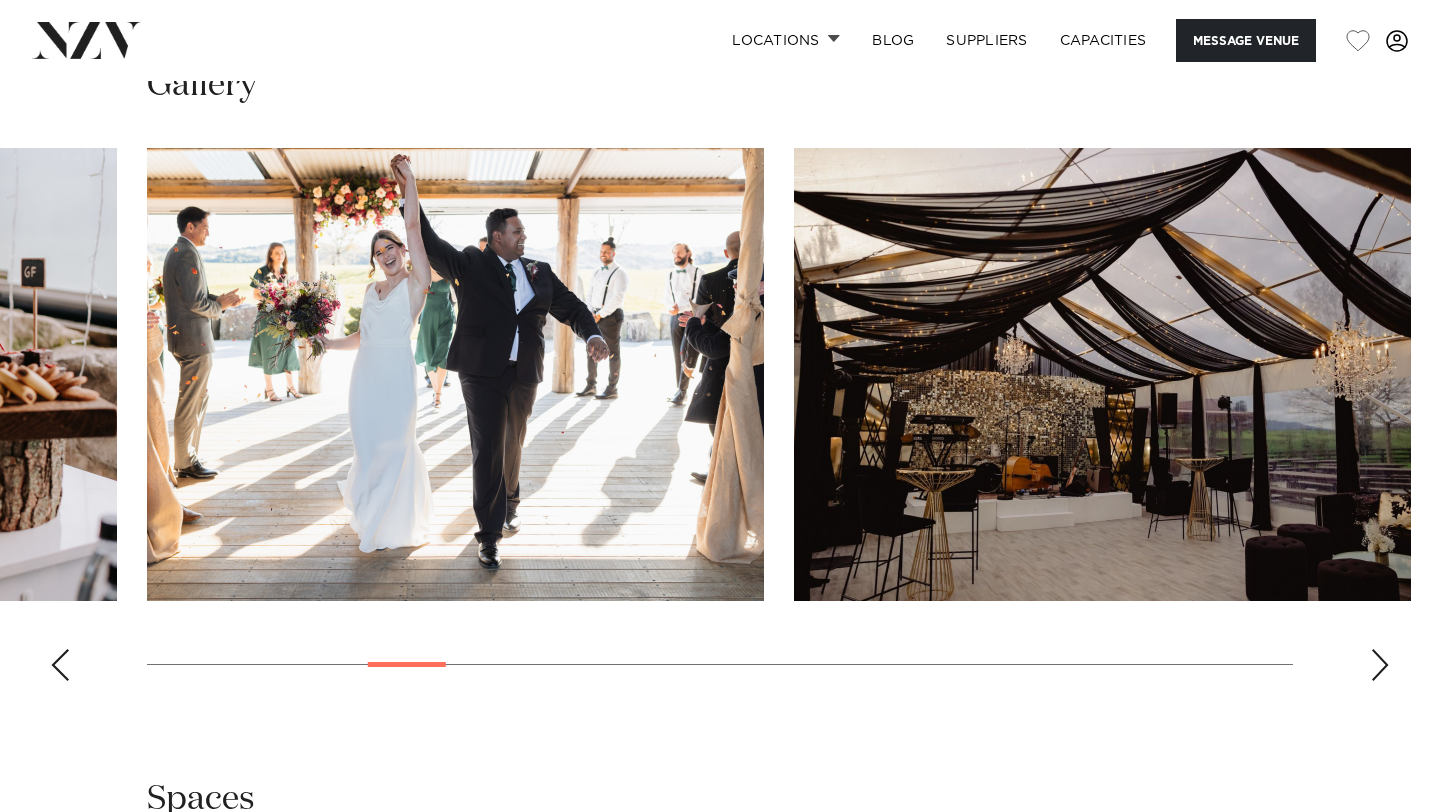 click at bounding box center [1380, 665] 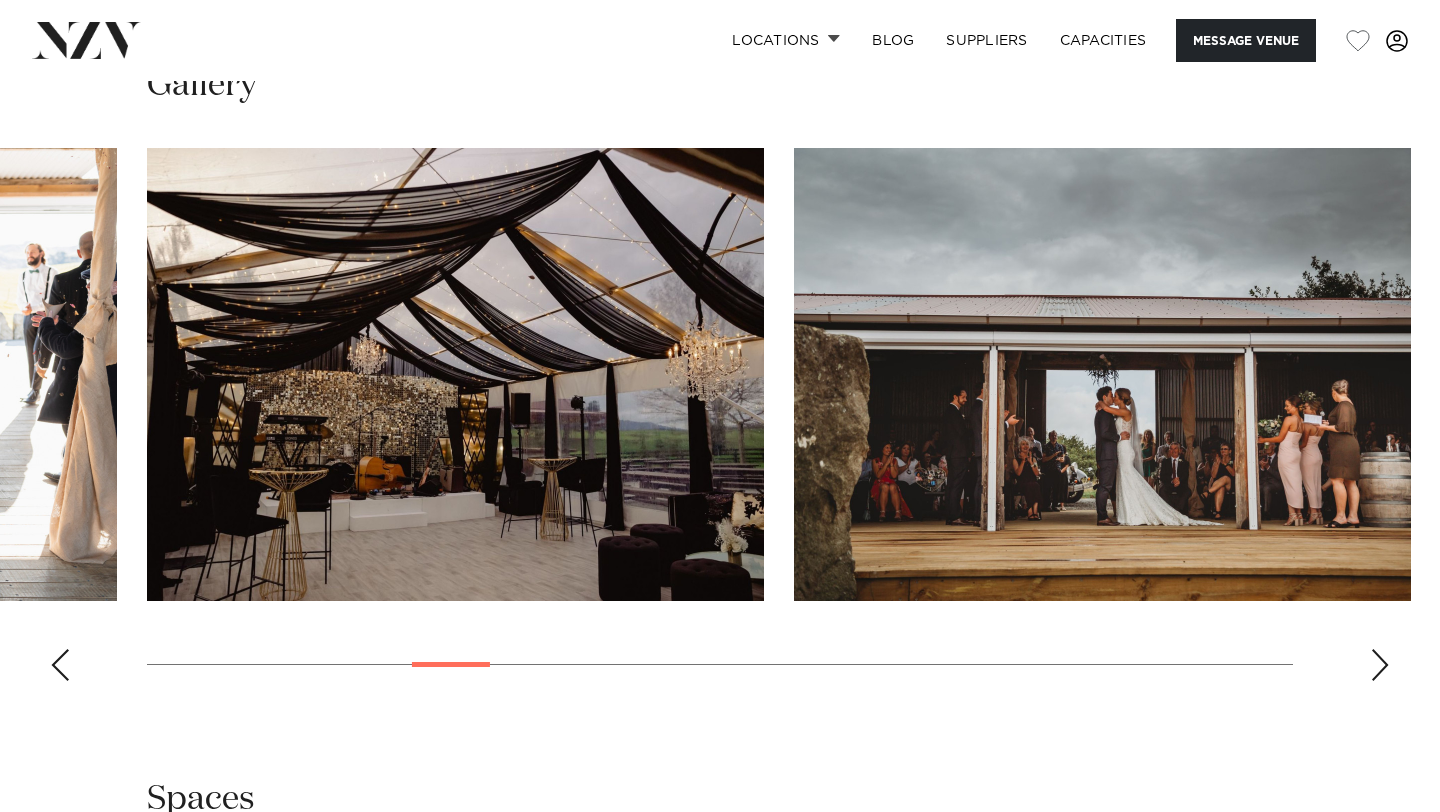 click at bounding box center (1380, 665) 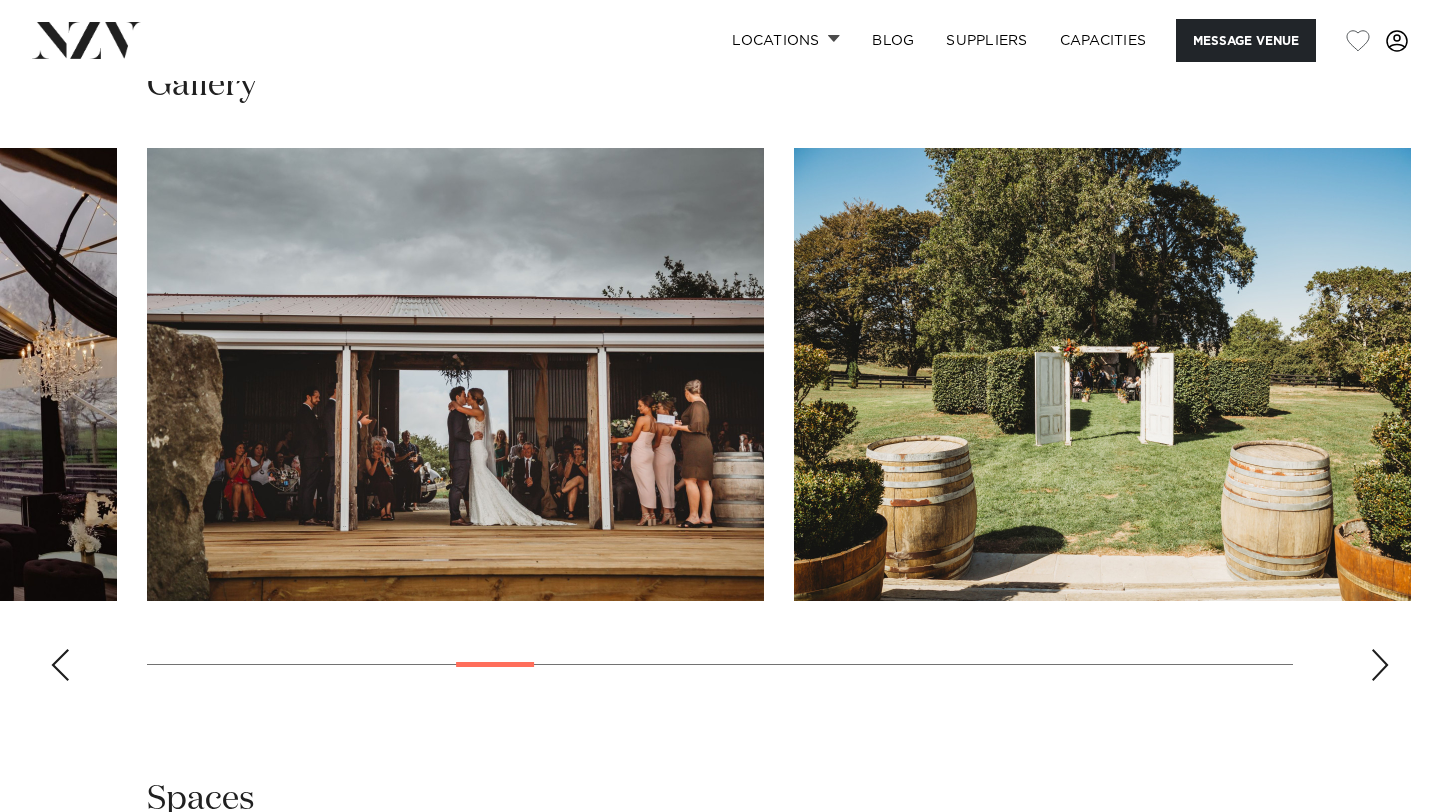 click at bounding box center [1380, 665] 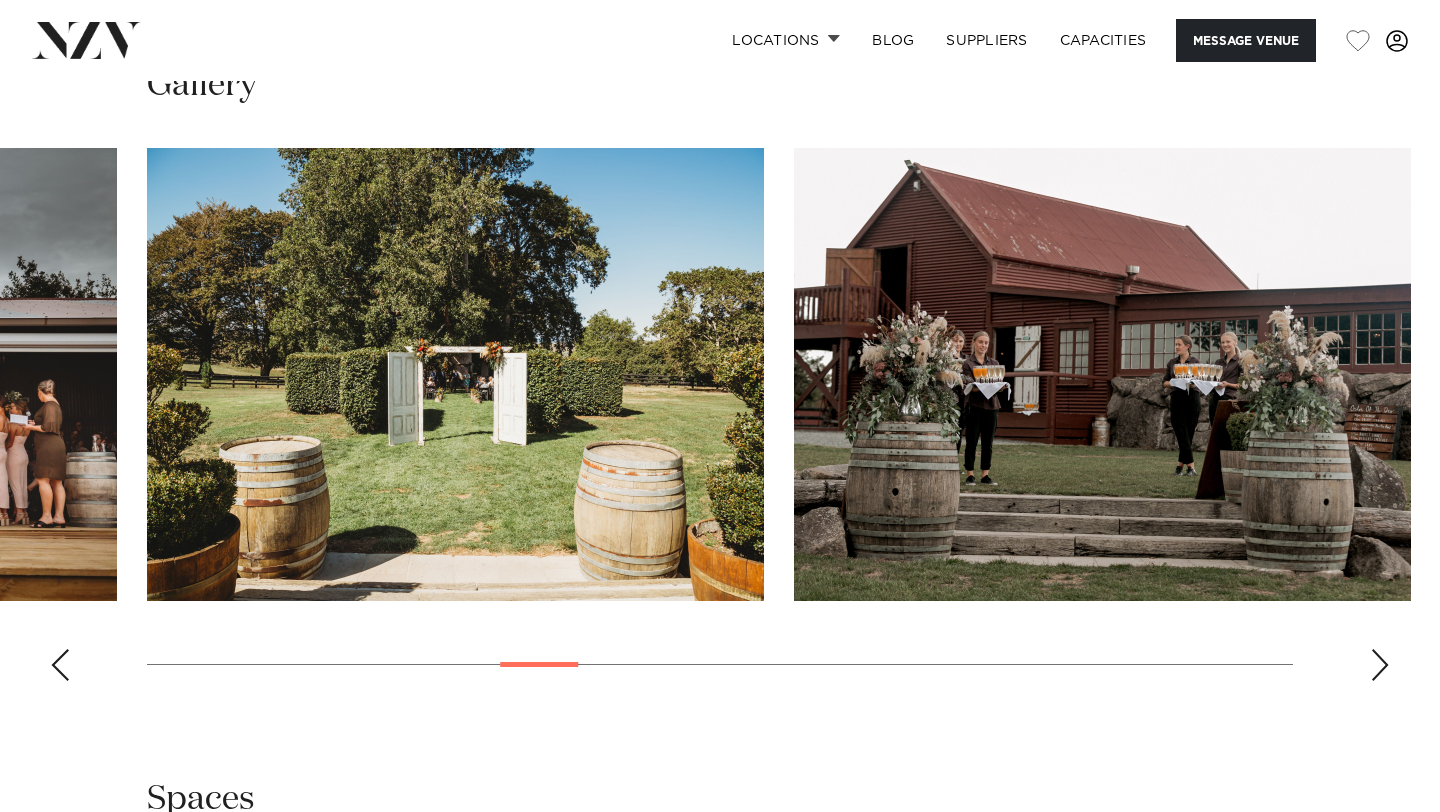 click at bounding box center [1380, 665] 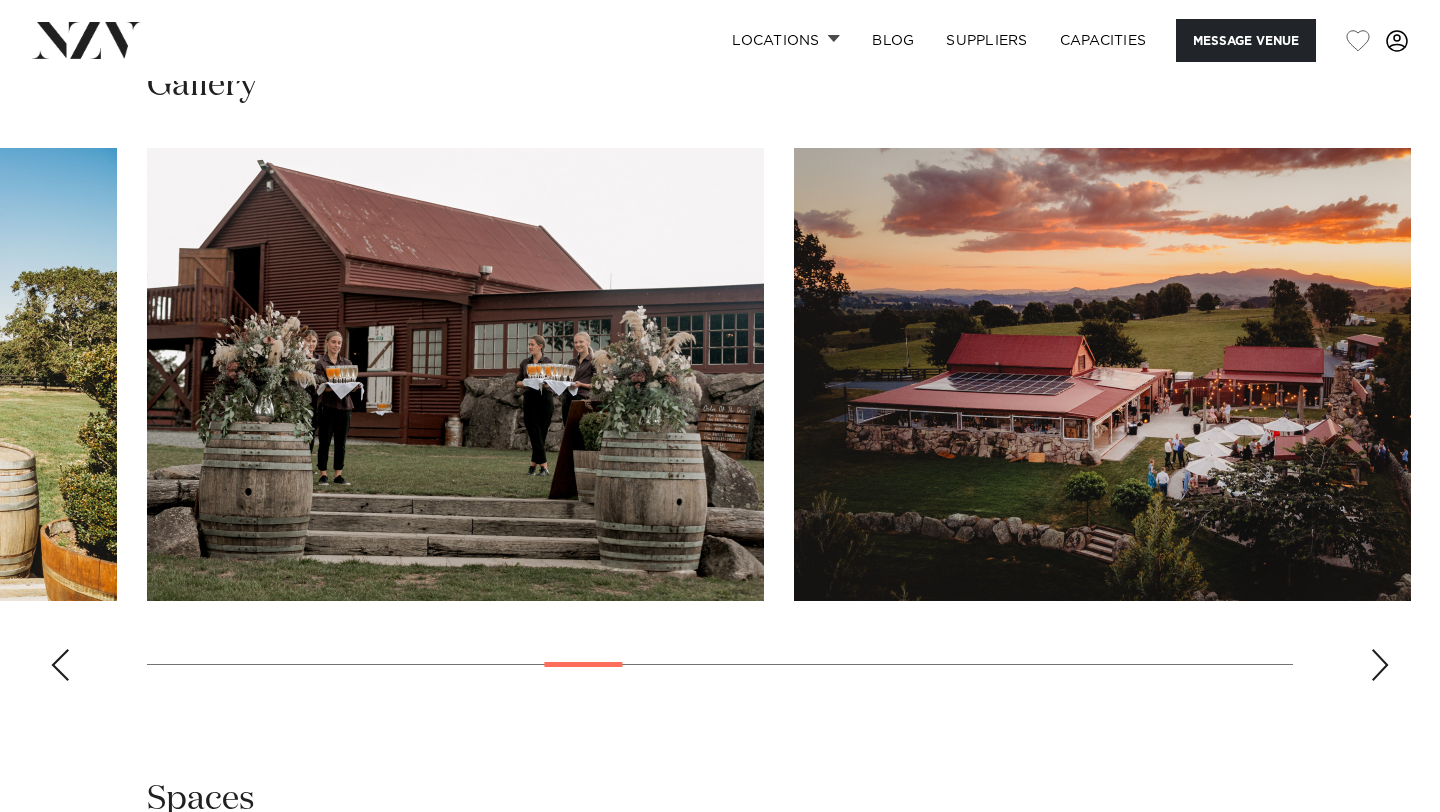 click at bounding box center [1380, 665] 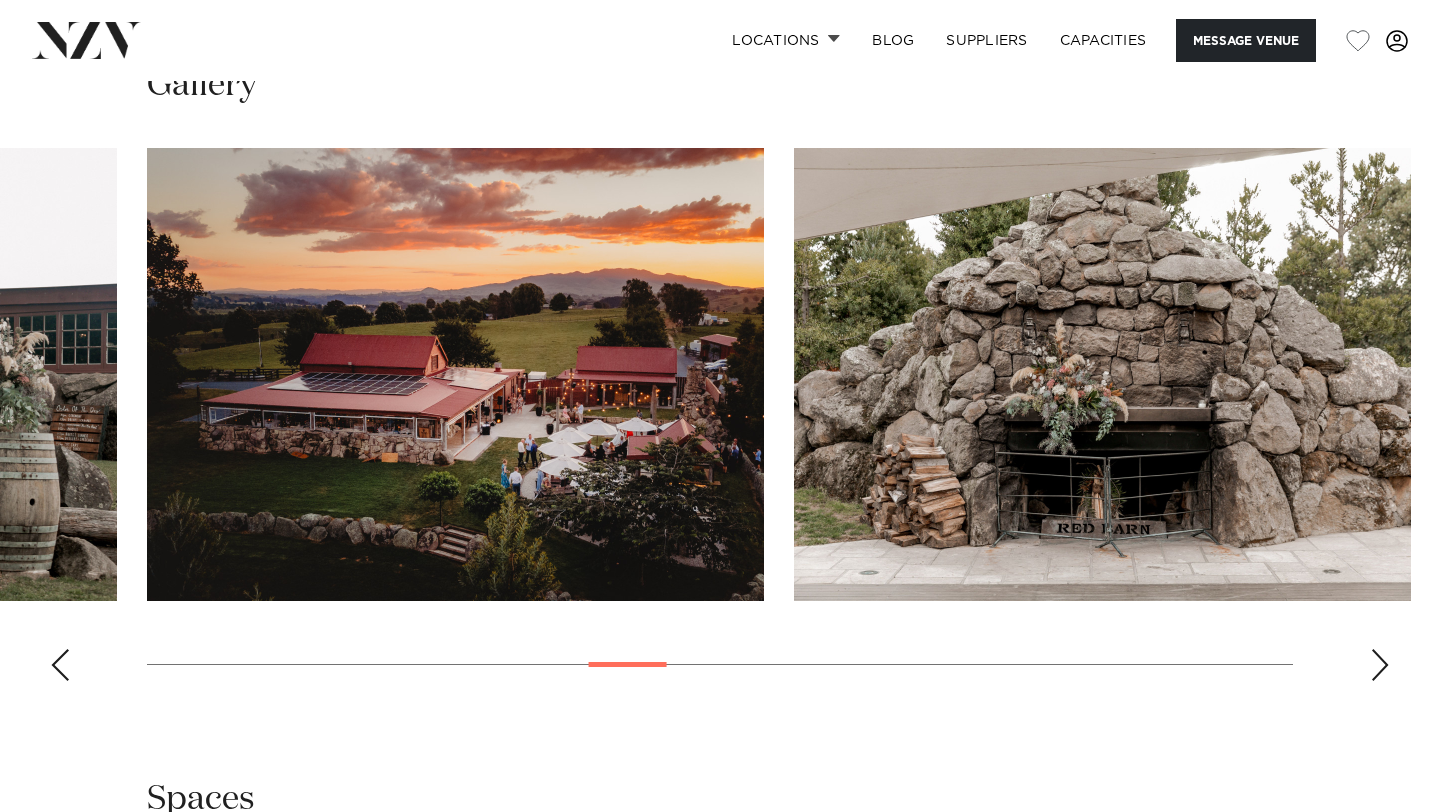 click at bounding box center [1380, 665] 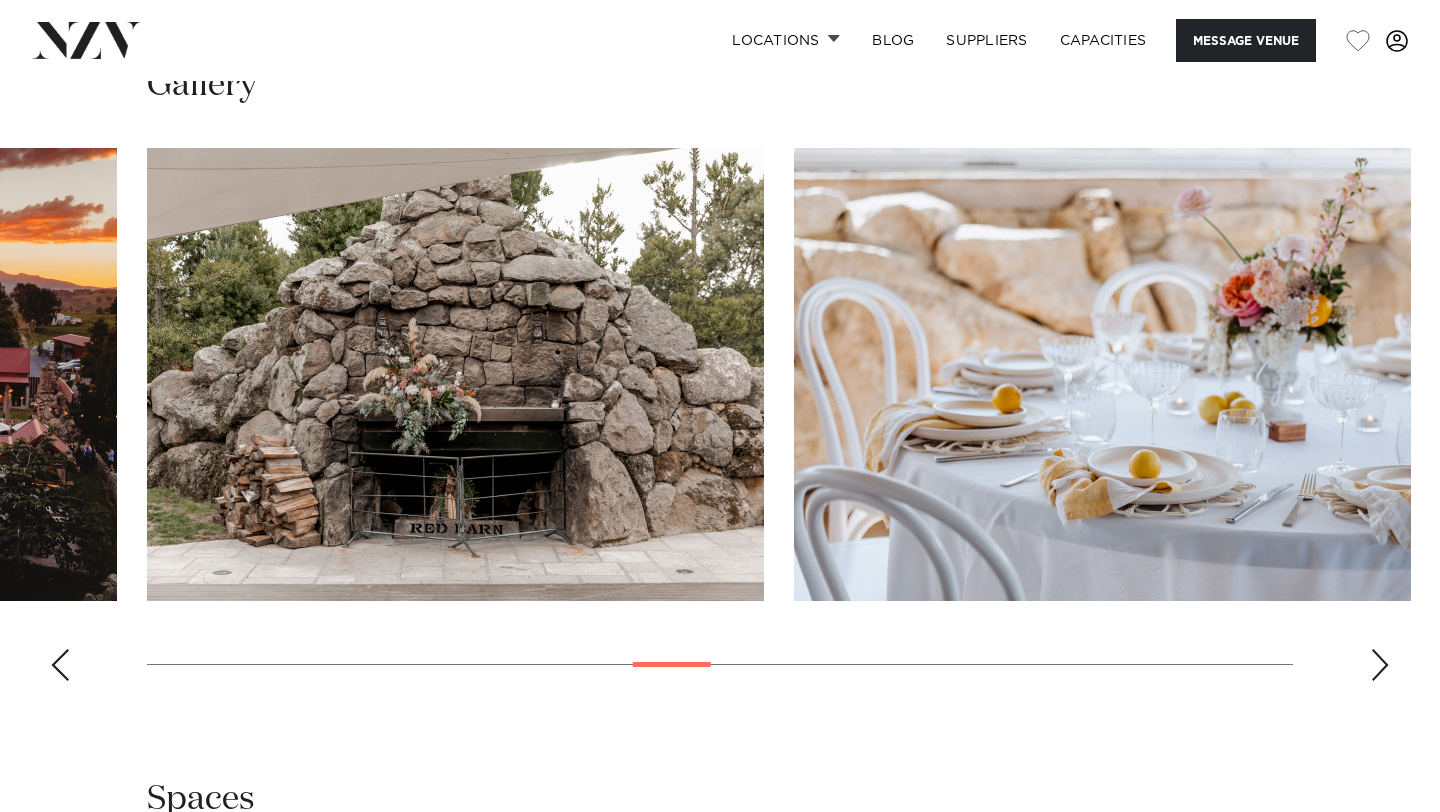 click at bounding box center [1380, 665] 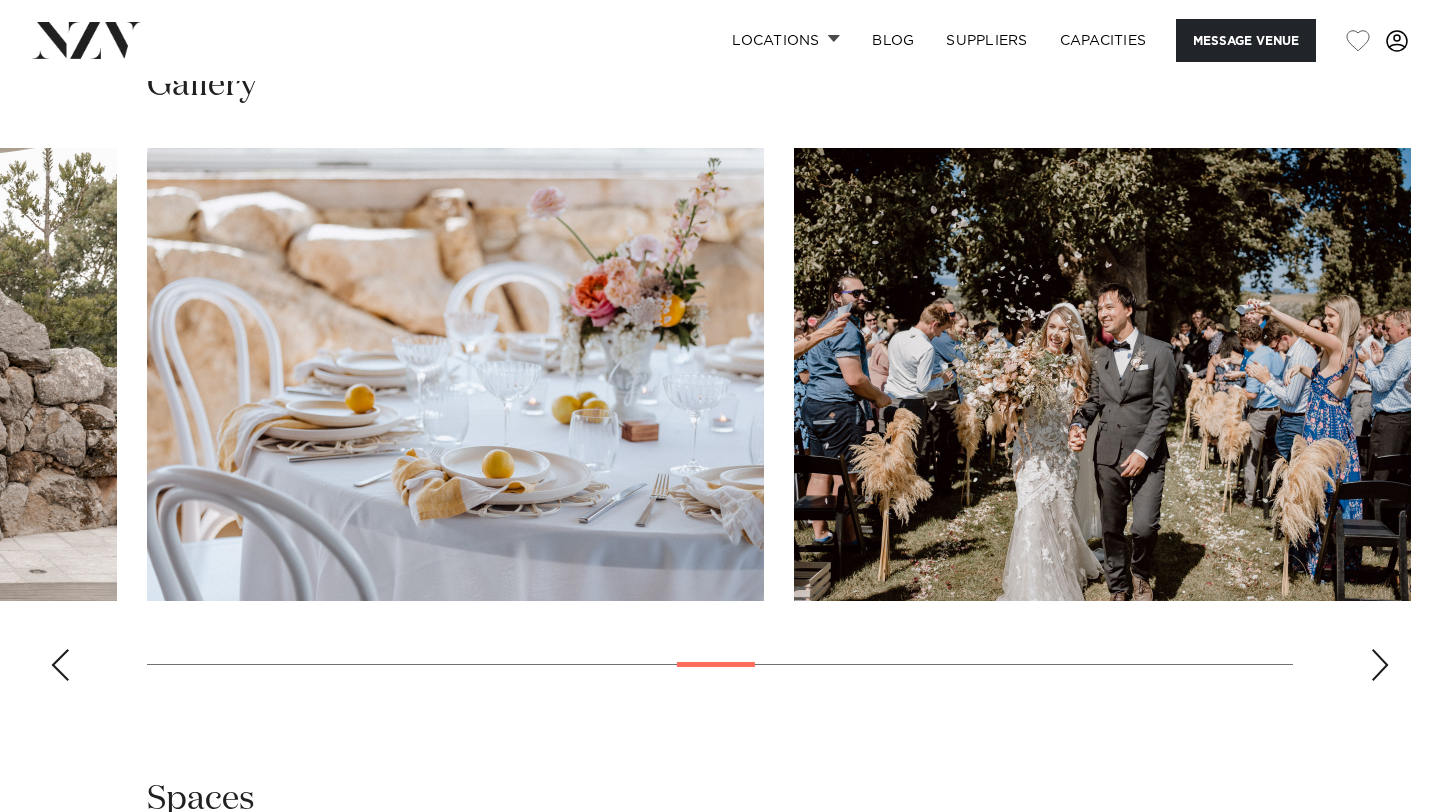 click at bounding box center [1380, 665] 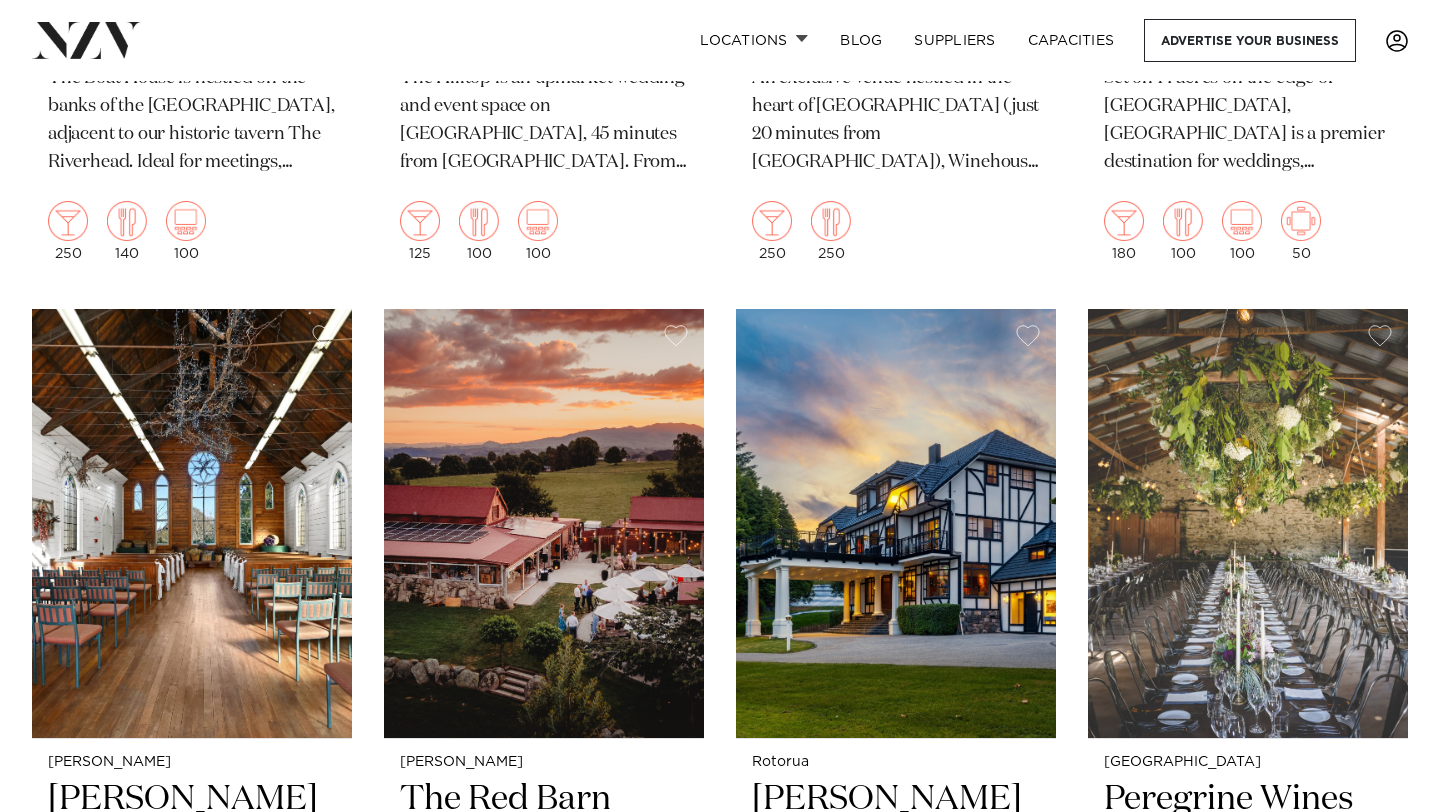 scroll, scrollTop: 0, scrollLeft: 0, axis: both 